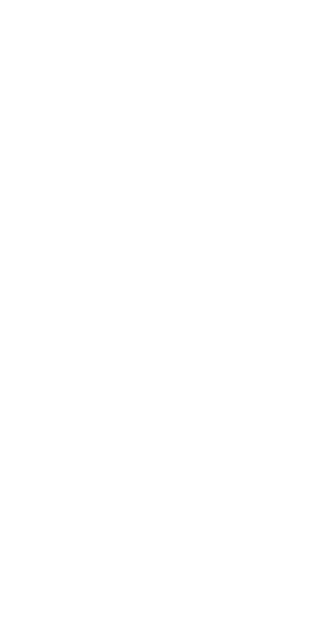 scroll, scrollTop: 0, scrollLeft: 0, axis: both 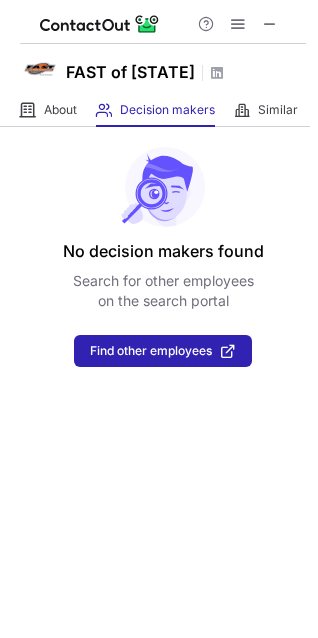 drag, startPoint x: 20, startPoint y: 28, endPoint x: 11, endPoint y: 40, distance: 15 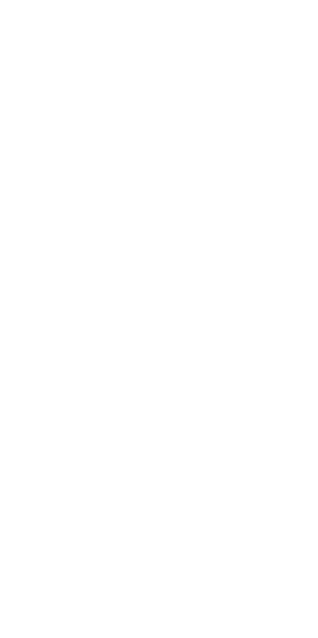 scroll, scrollTop: 0, scrollLeft: 0, axis: both 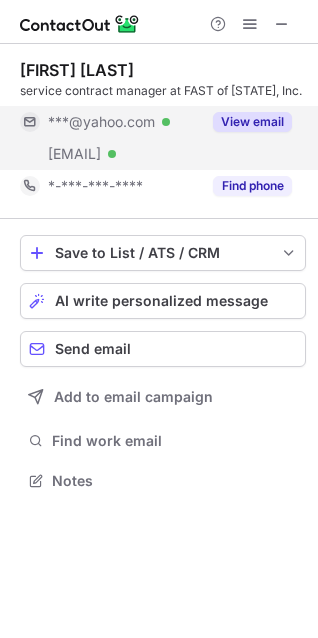 click on "View email" at bounding box center [252, 122] 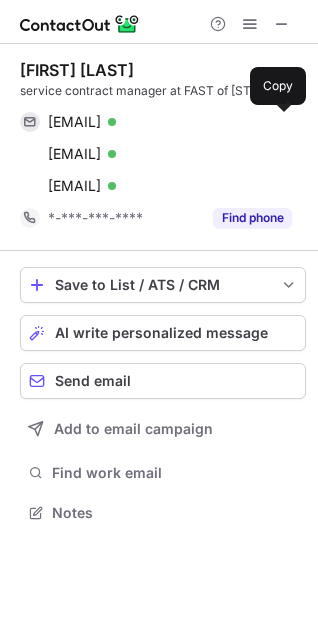 scroll, scrollTop: 10, scrollLeft: 10, axis: both 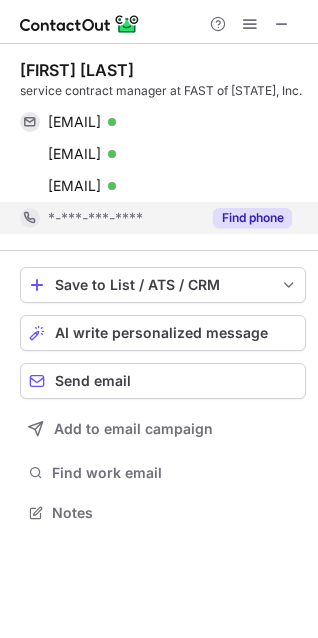 click on "Find phone" at bounding box center (252, 218) 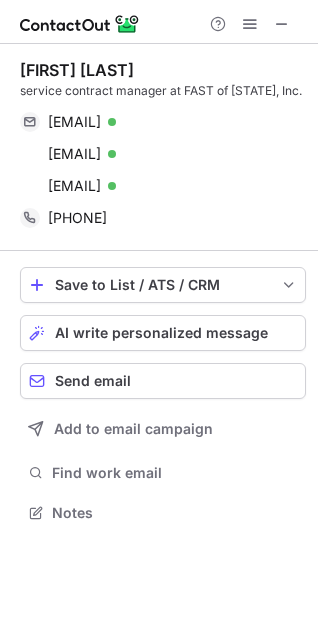 scroll, scrollTop: 10, scrollLeft: 10, axis: both 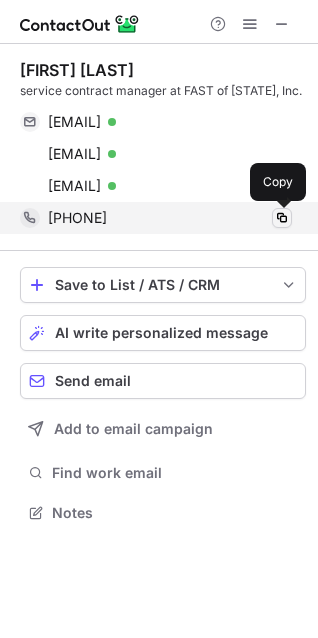 click at bounding box center (282, 218) 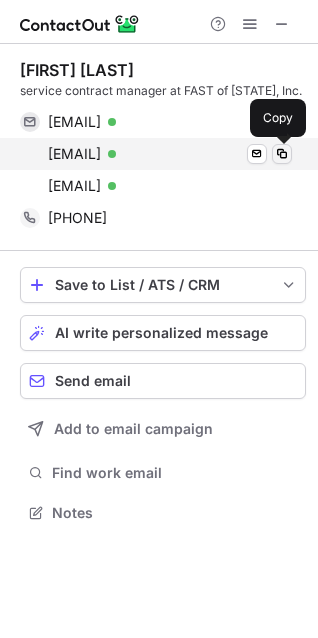 click at bounding box center [282, 154] 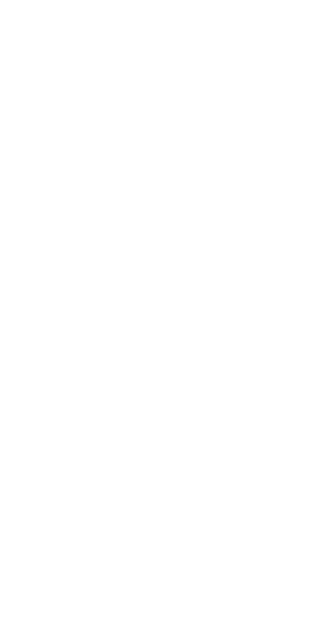 scroll, scrollTop: 0, scrollLeft: 0, axis: both 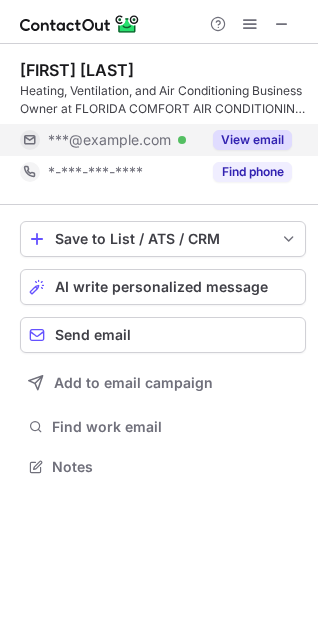 click on "View email" at bounding box center (252, 140) 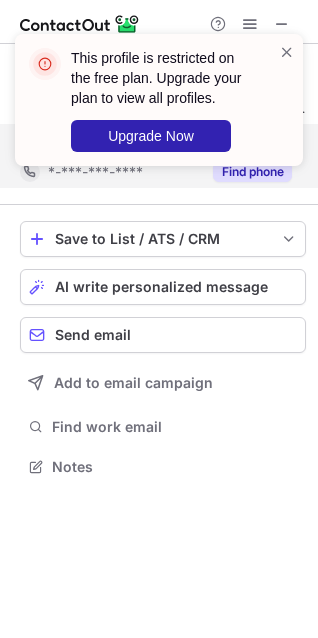 click on "This profile is restricted on the free plan. Upgrade your plan to view all profiles. Upgrade Now" at bounding box center (159, 108) 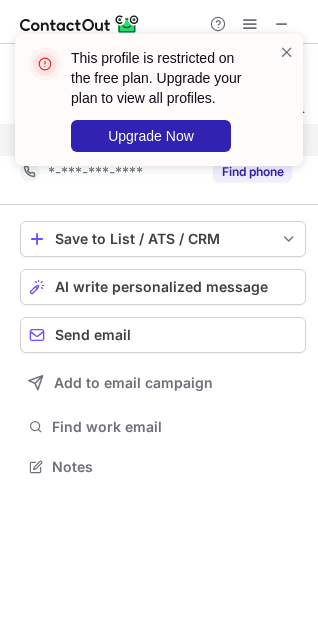 click on "This profile is restricted on the free plan. Upgrade your plan to view all profiles. Upgrade Now" at bounding box center [159, 108] 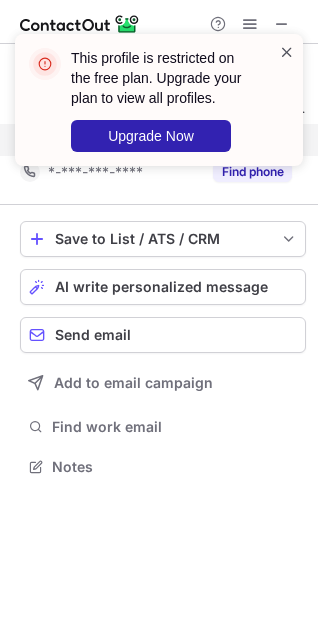 click at bounding box center [287, 52] 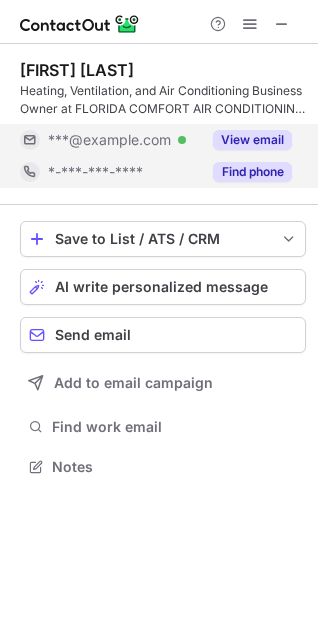 click on "Find phone" at bounding box center (252, 172) 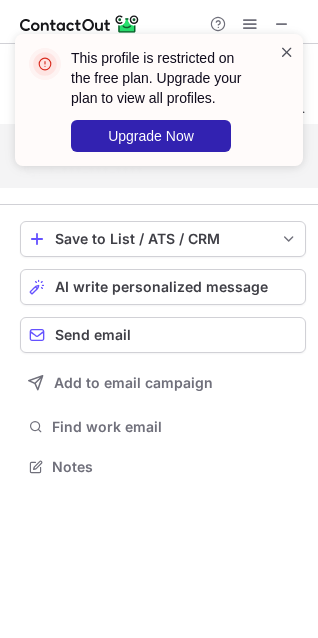 click at bounding box center [287, 52] 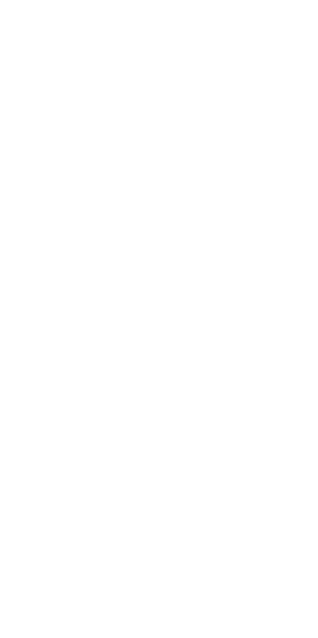 scroll, scrollTop: 0, scrollLeft: 0, axis: both 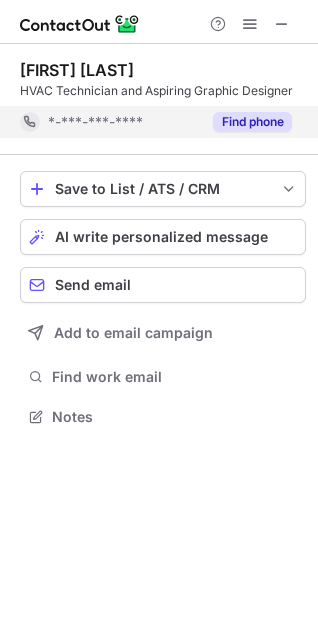 click on "Find phone" at bounding box center [252, 122] 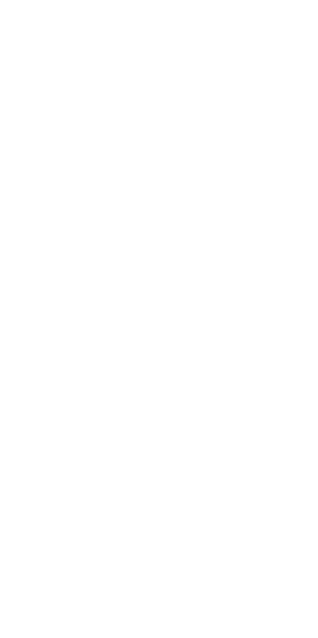 scroll, scrollTop: 0, scrollLeft: 0, axis: both 